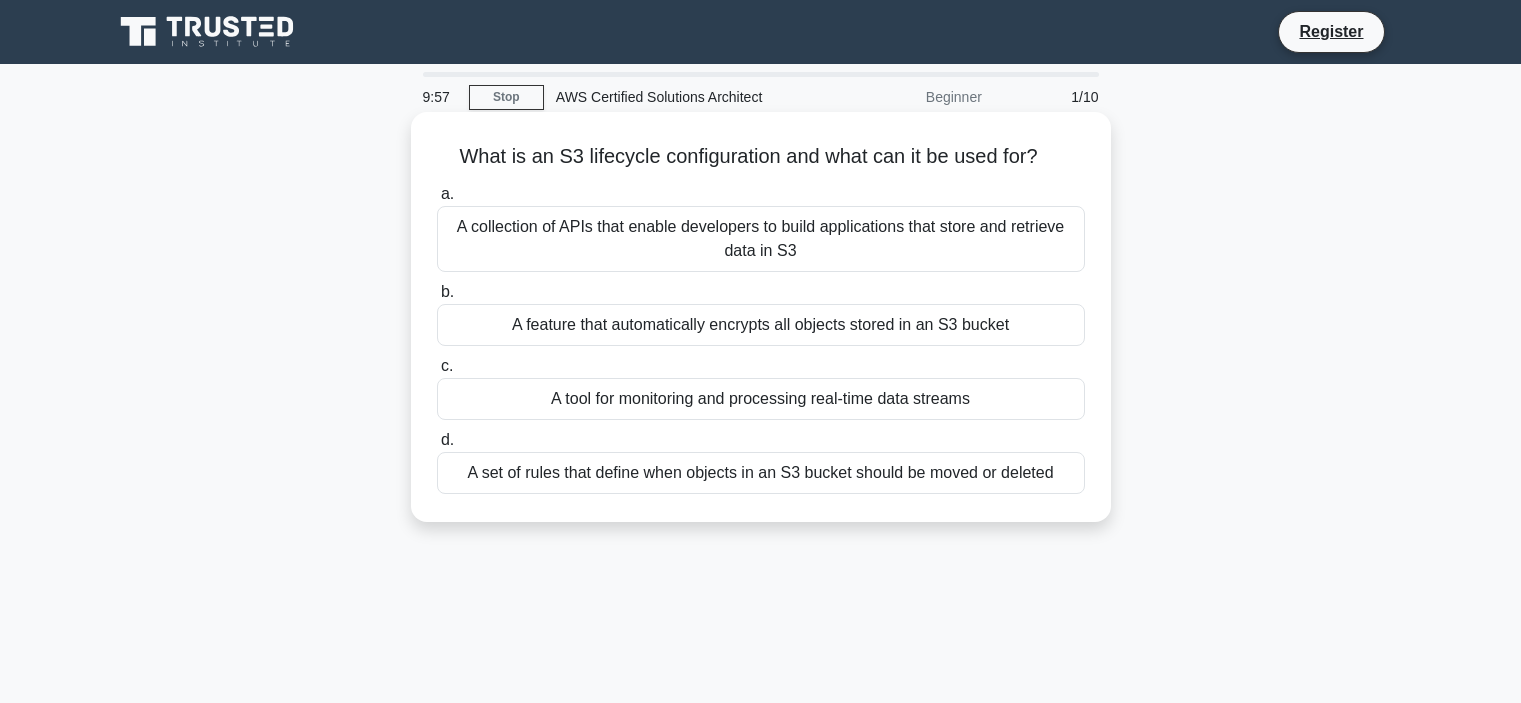 scroll, scrollTop: 0, scrollLeft: 0, axis: both 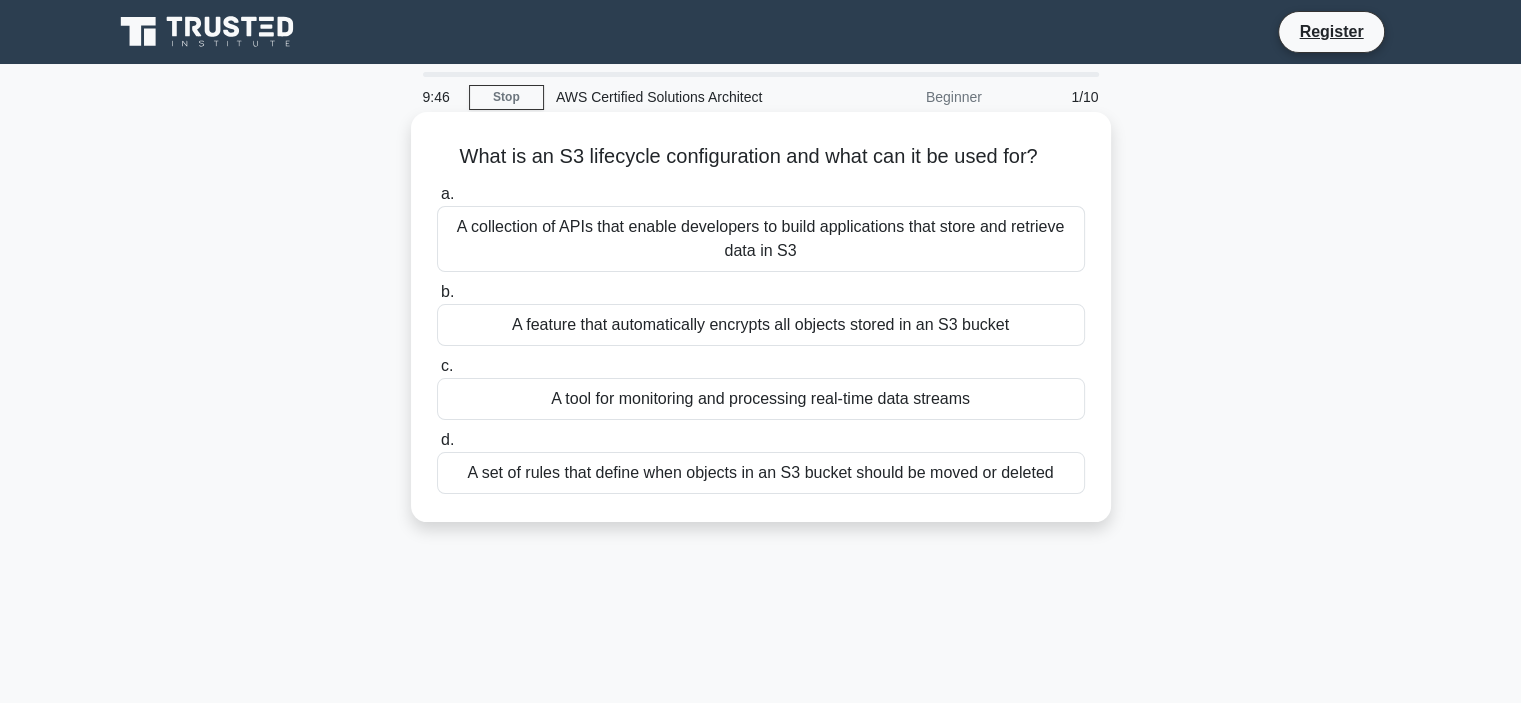 click on "A set of rules that define when objects in an S3 bucket should be moved or deleted" at bounding box center (761, 473) 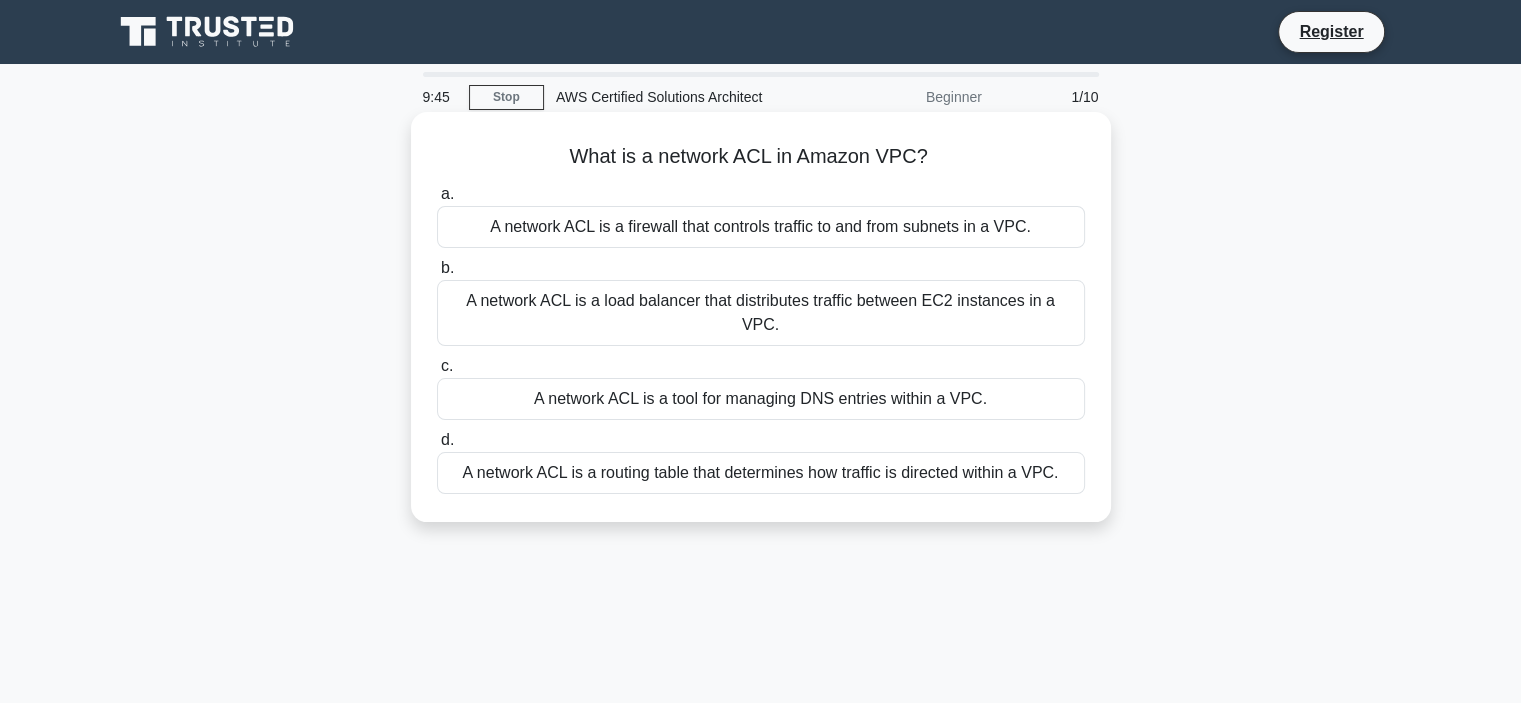 click on "A network ACL is a routing table that determines how traffic is directed within a VPC." at bounding box center (761, 473) 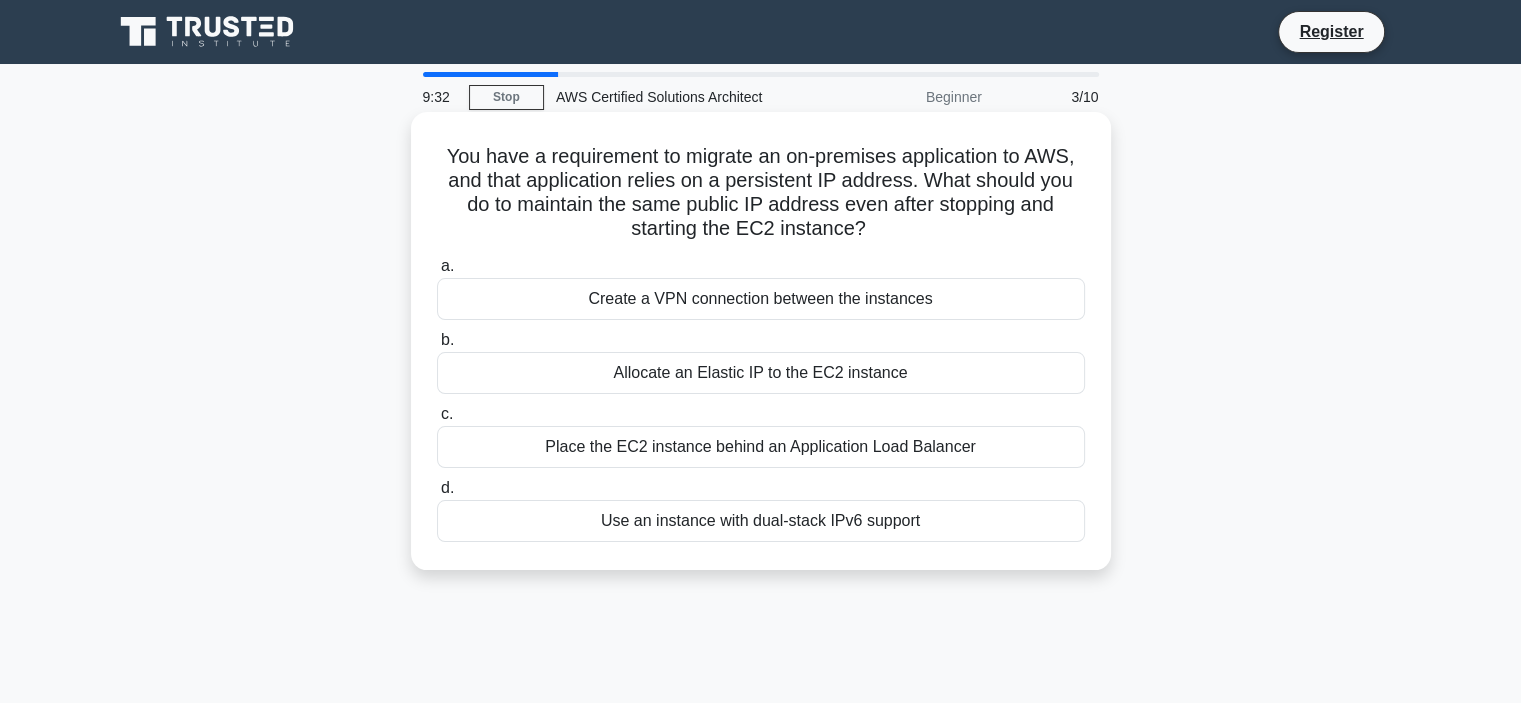 click on "Allocate an Elastic IP to the EC2 instance" at bounding box center (761, 373) 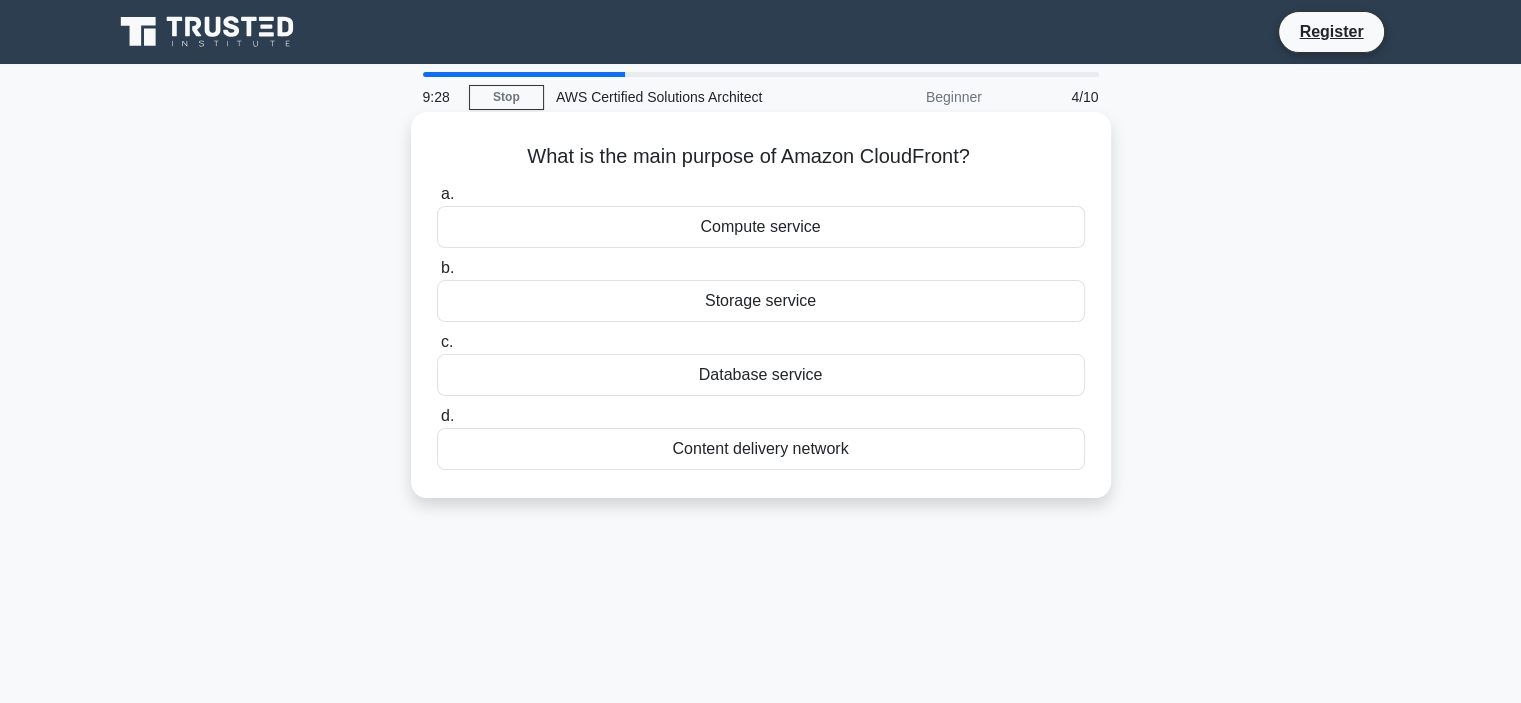 click on "Content delivery network" at bounding box center (761, 449) 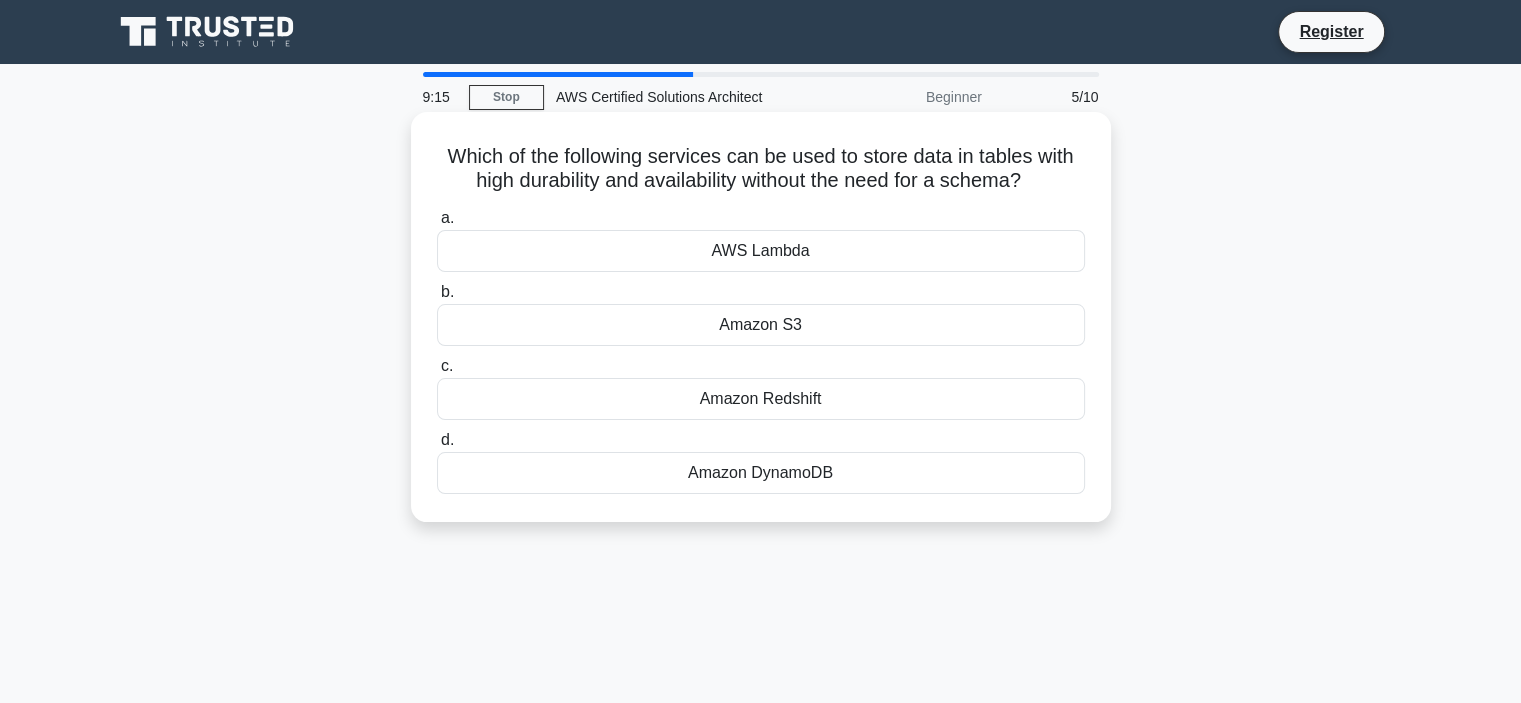 click on "Amazon DynamoDB" at bounding box center [761, 473] 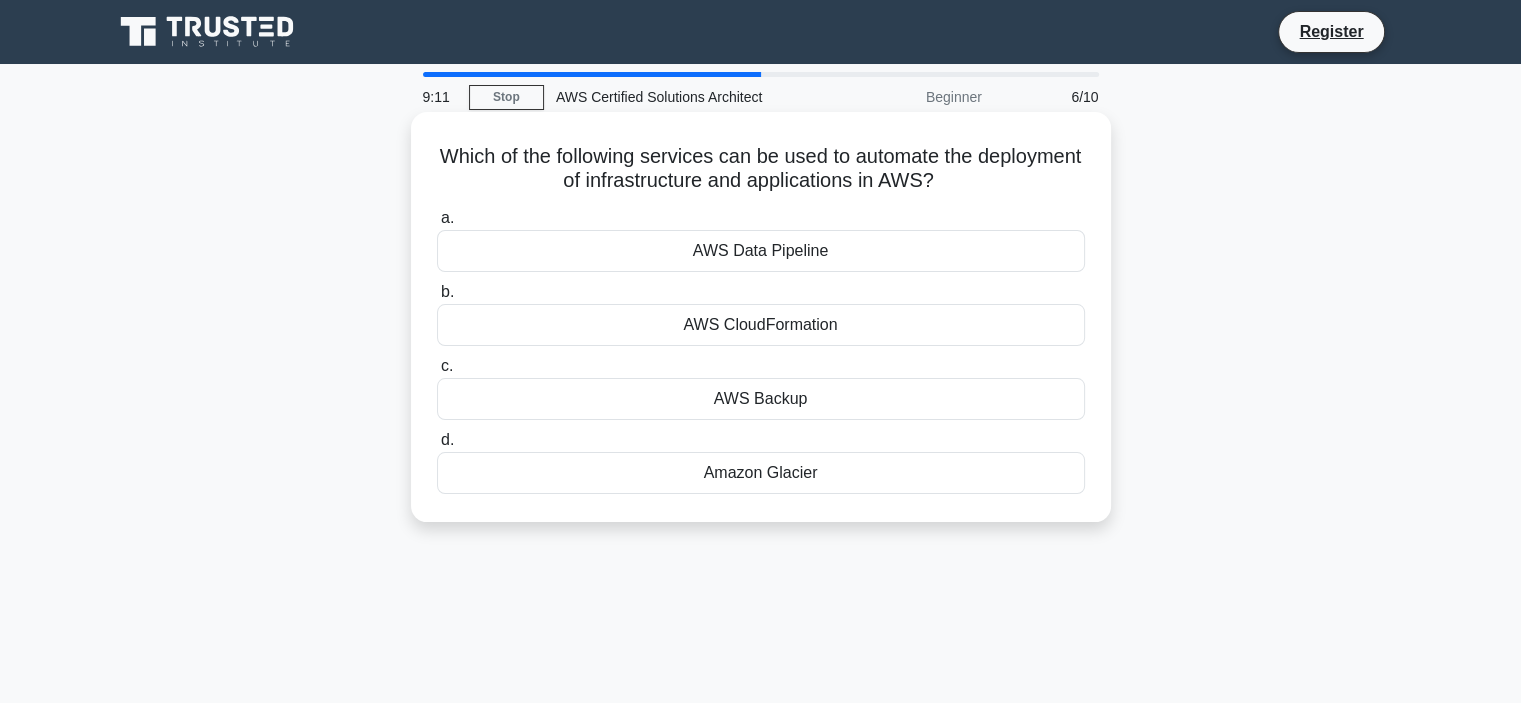 click on "AWS CloudFormation" at bounding box center [761, 325] 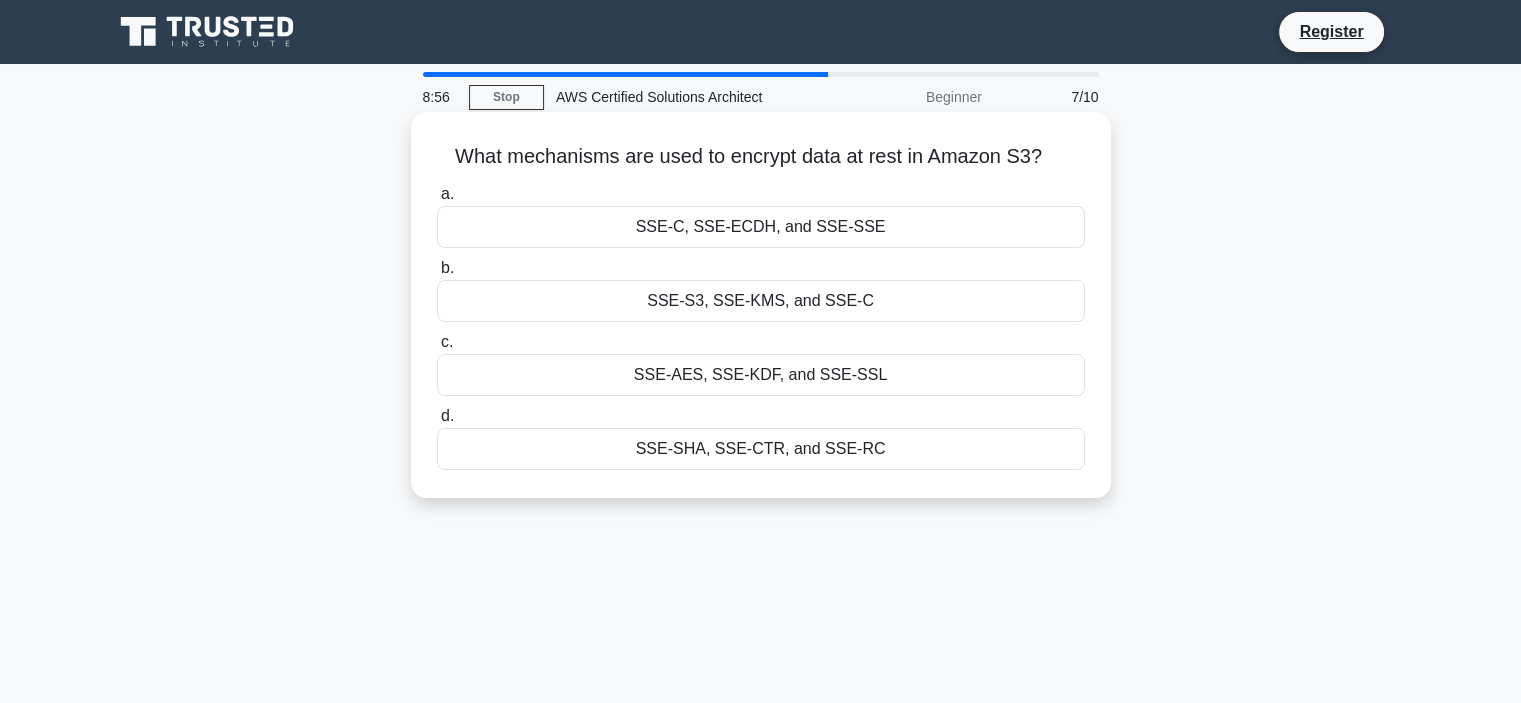click on "SSE-S3, SSE-KMS, and SSE-C" at bounding box center [761, 301] 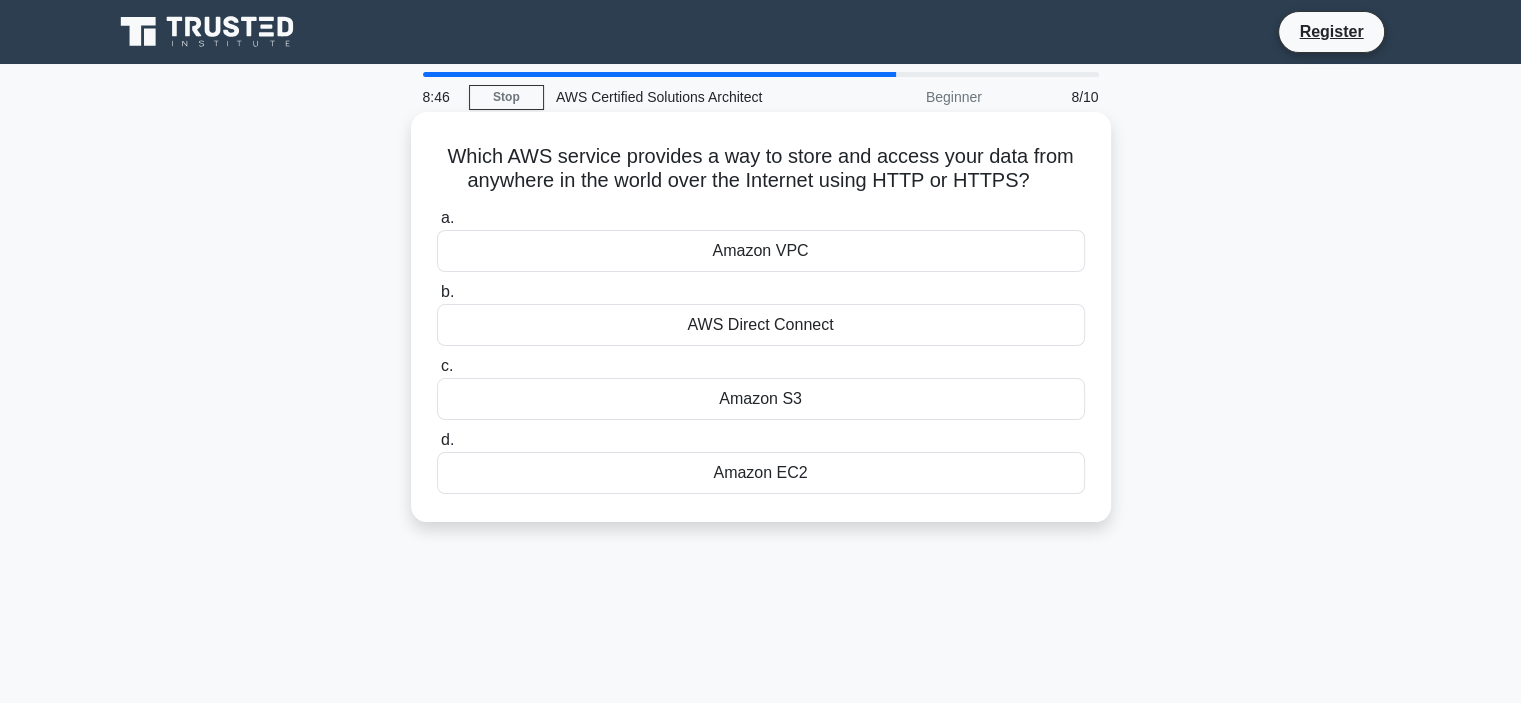 click on "a.
Amazon VPC
b.
AWS Direct Connect
c. d." at bounding box center (761, 350) 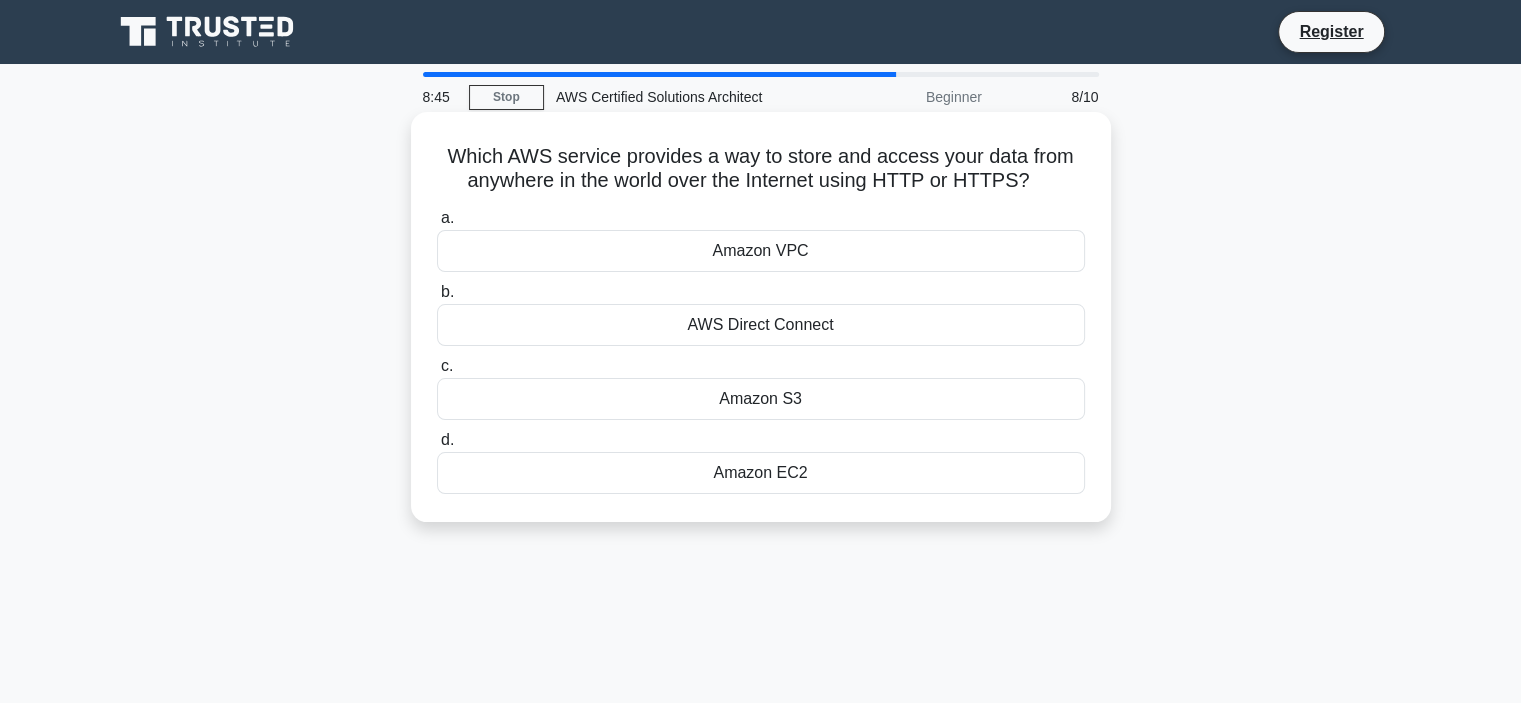 click on "AWS Direct Connect" at bounding box center (761, 325) 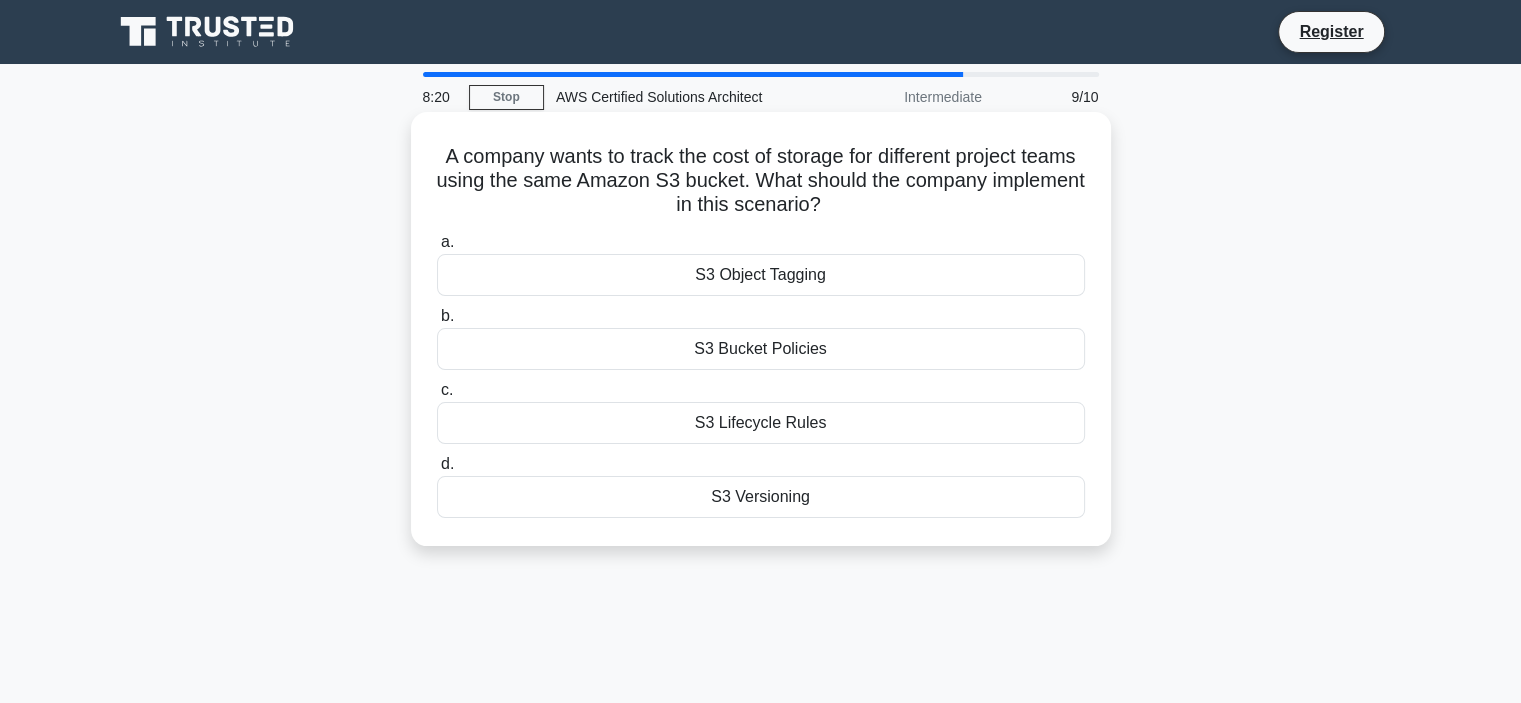 click on "S3 Versioning" at bounding box center [761, 497] 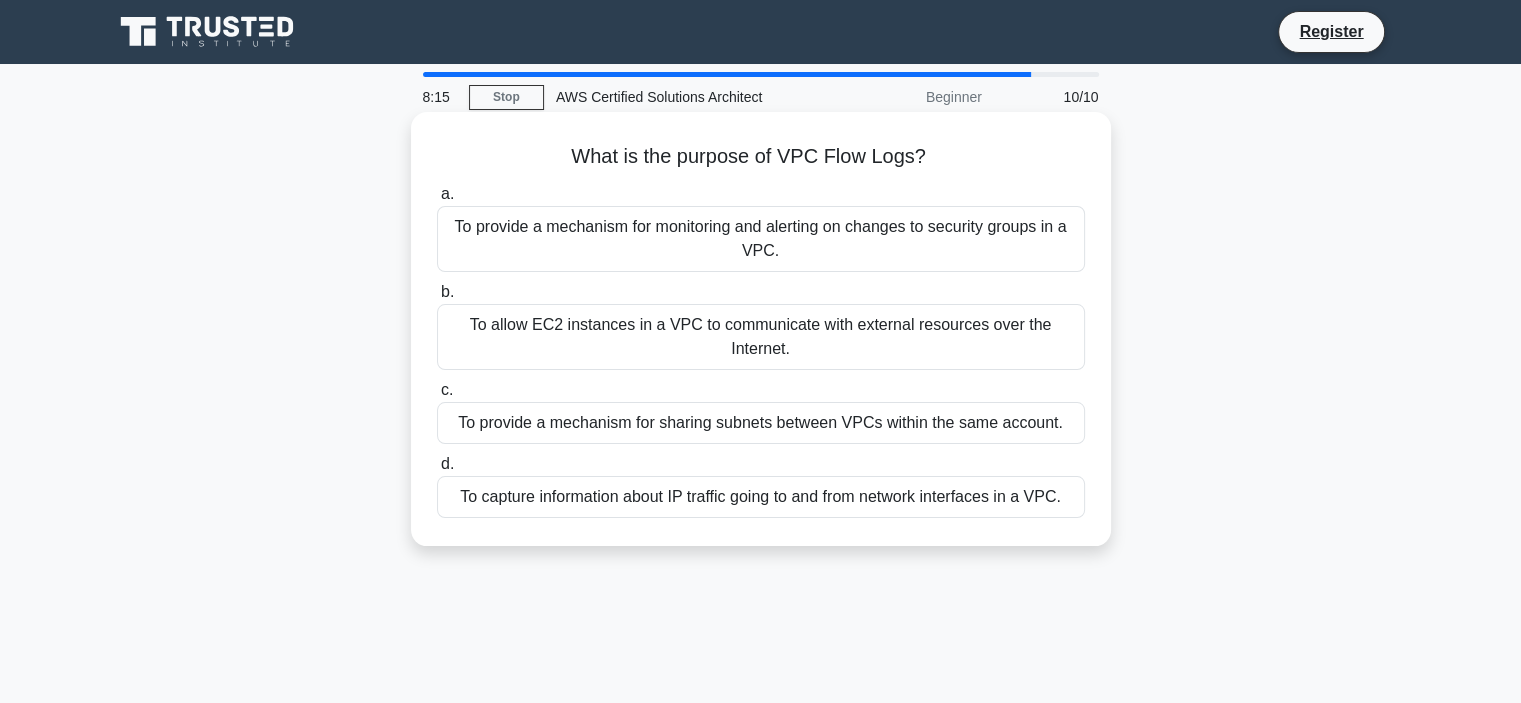 click on "To capture information about IP traffic going to and from network interfaces in a VPC." at bounding box center [761, 497] 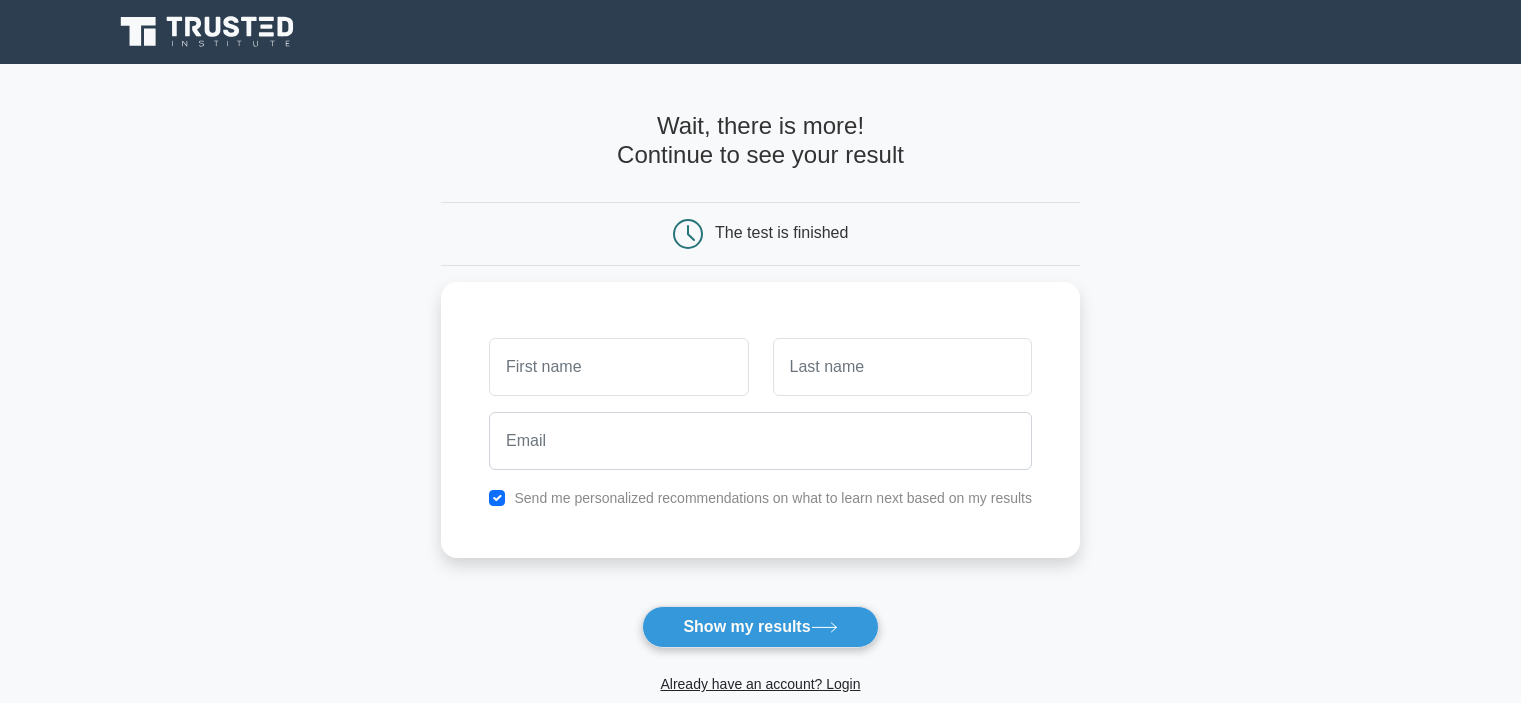 scroll, scrollTop: 0, scrollLeft: 0, axis: both 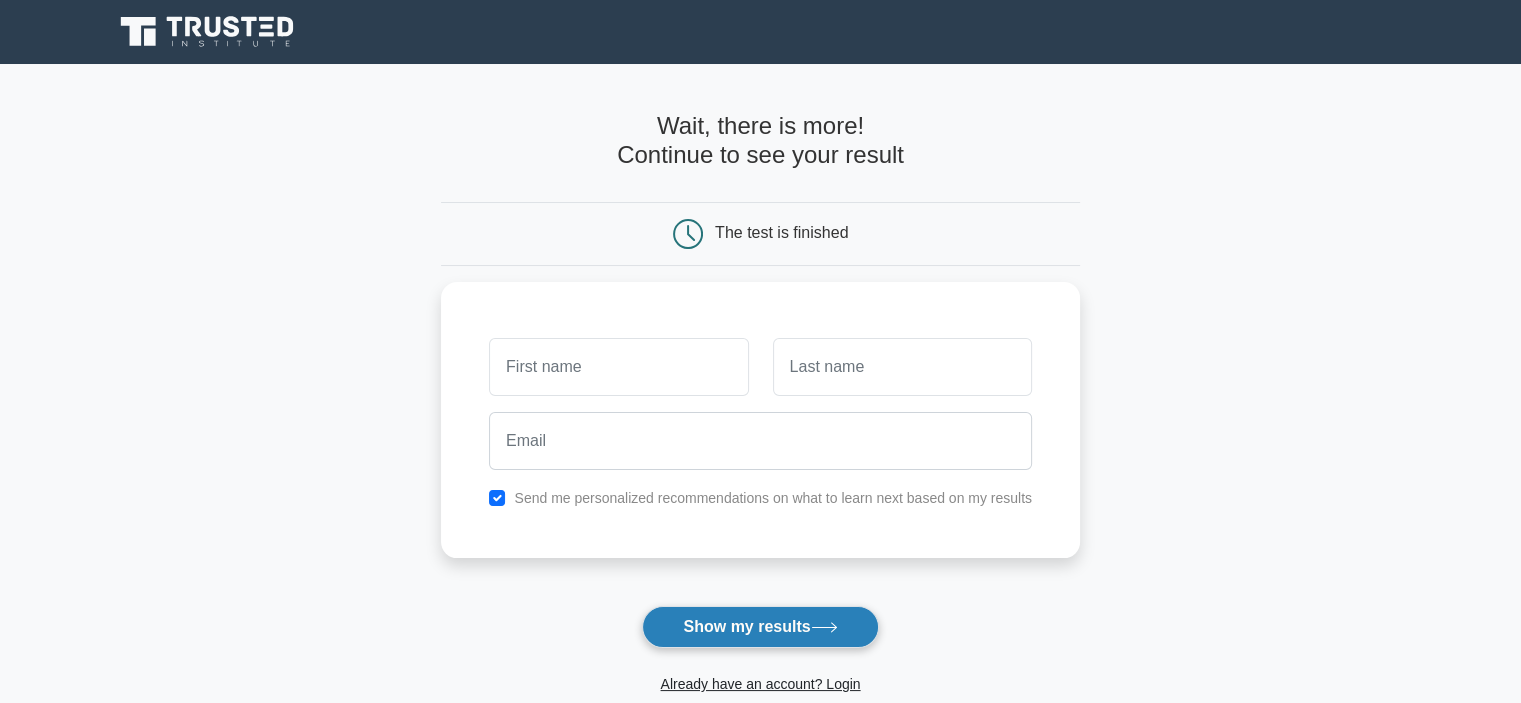 click on "Show my results" at bounding box center (760, 627) 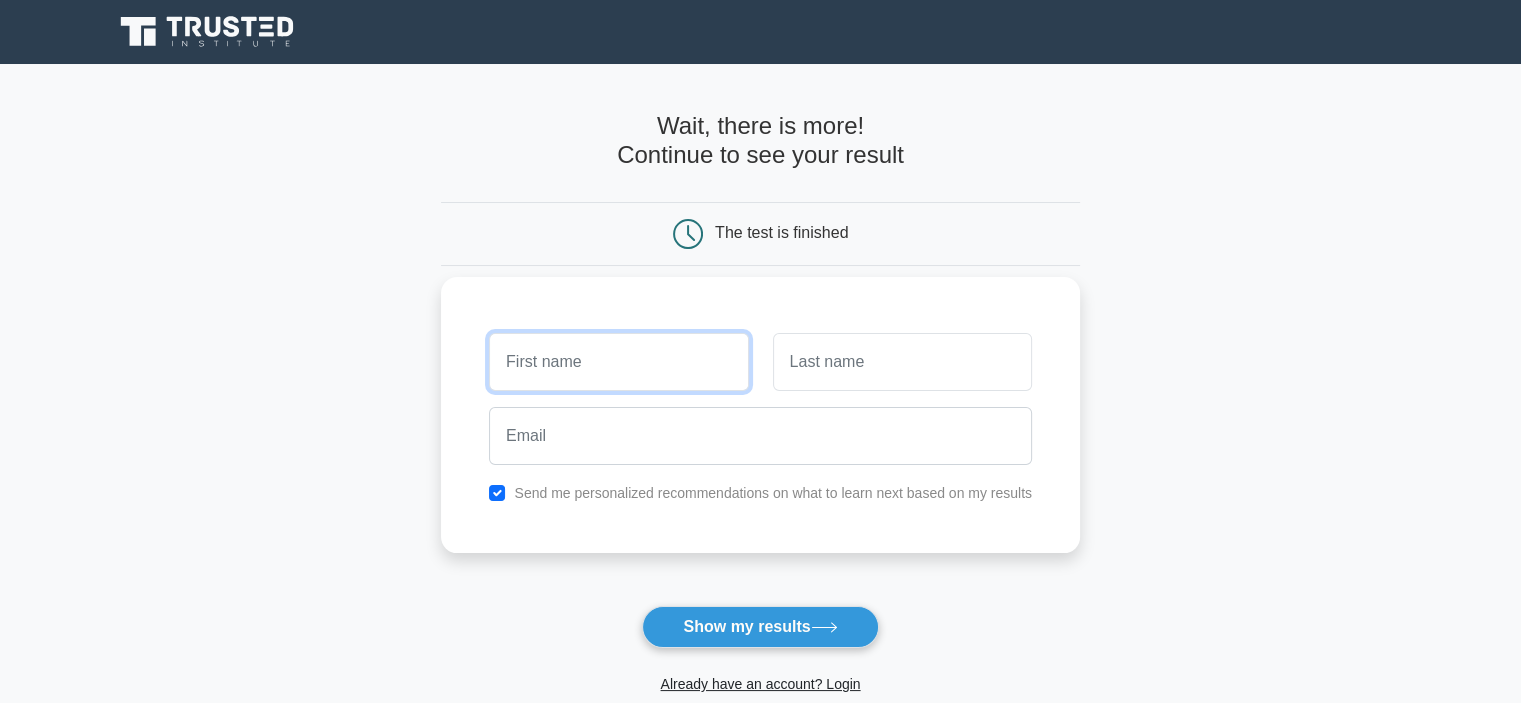click at bounding box center (618, 362) 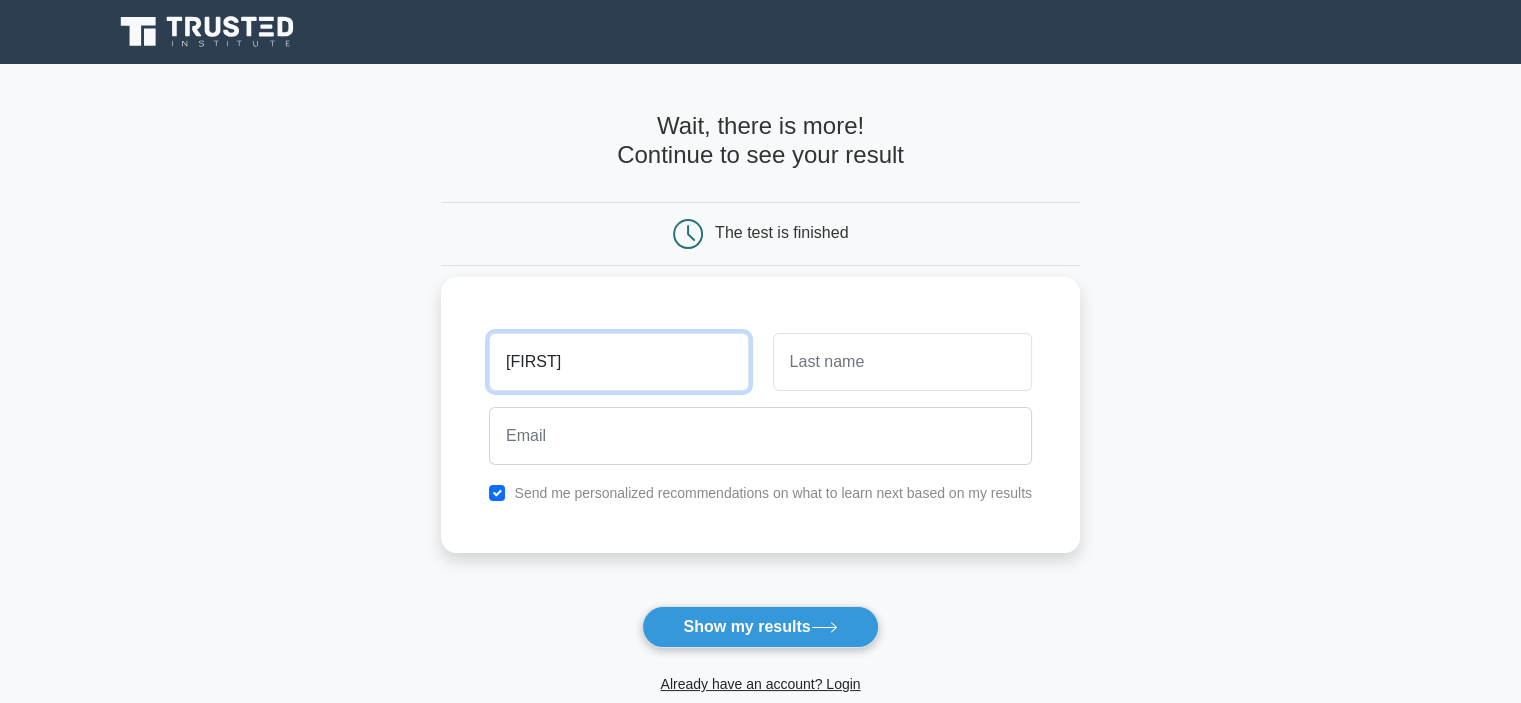 type on "[FIRST]" 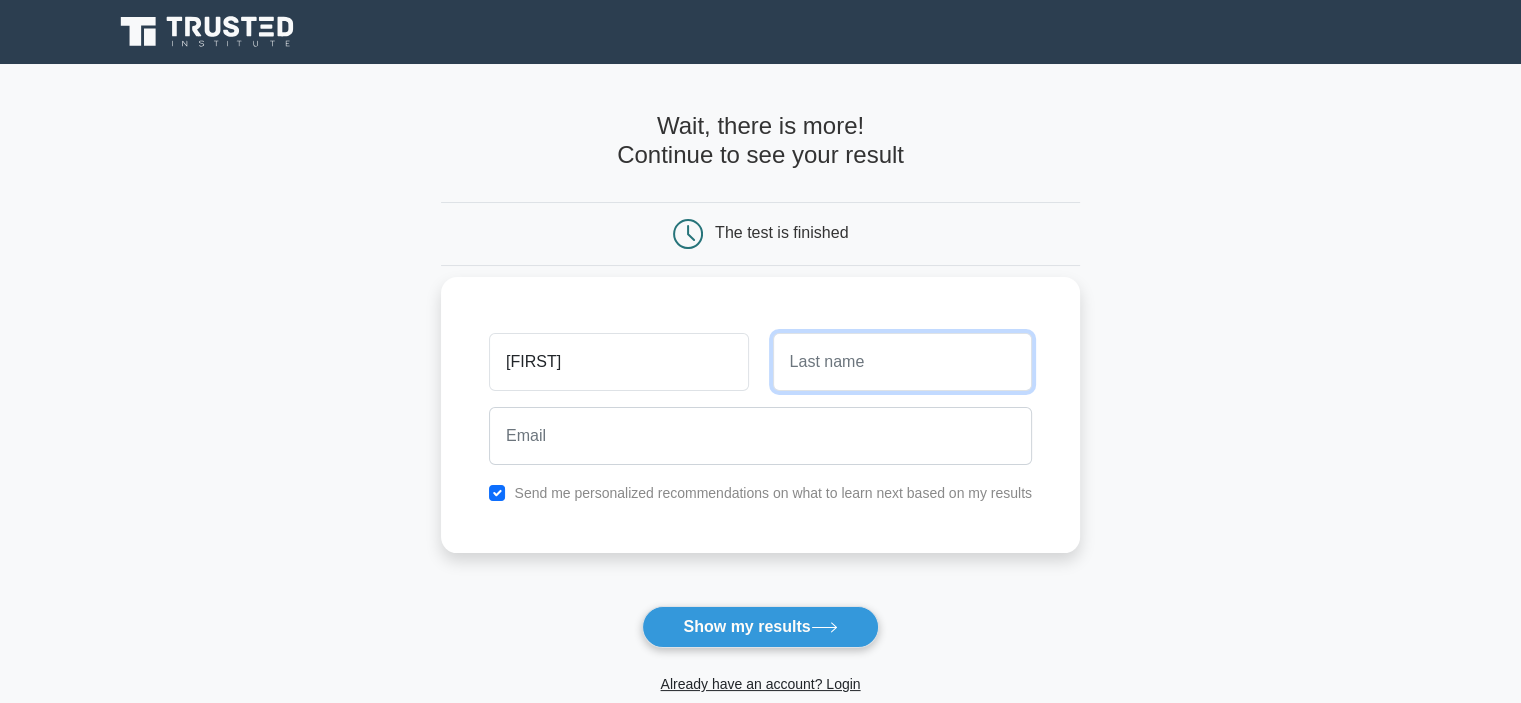 click at bounding box center (902, 362) 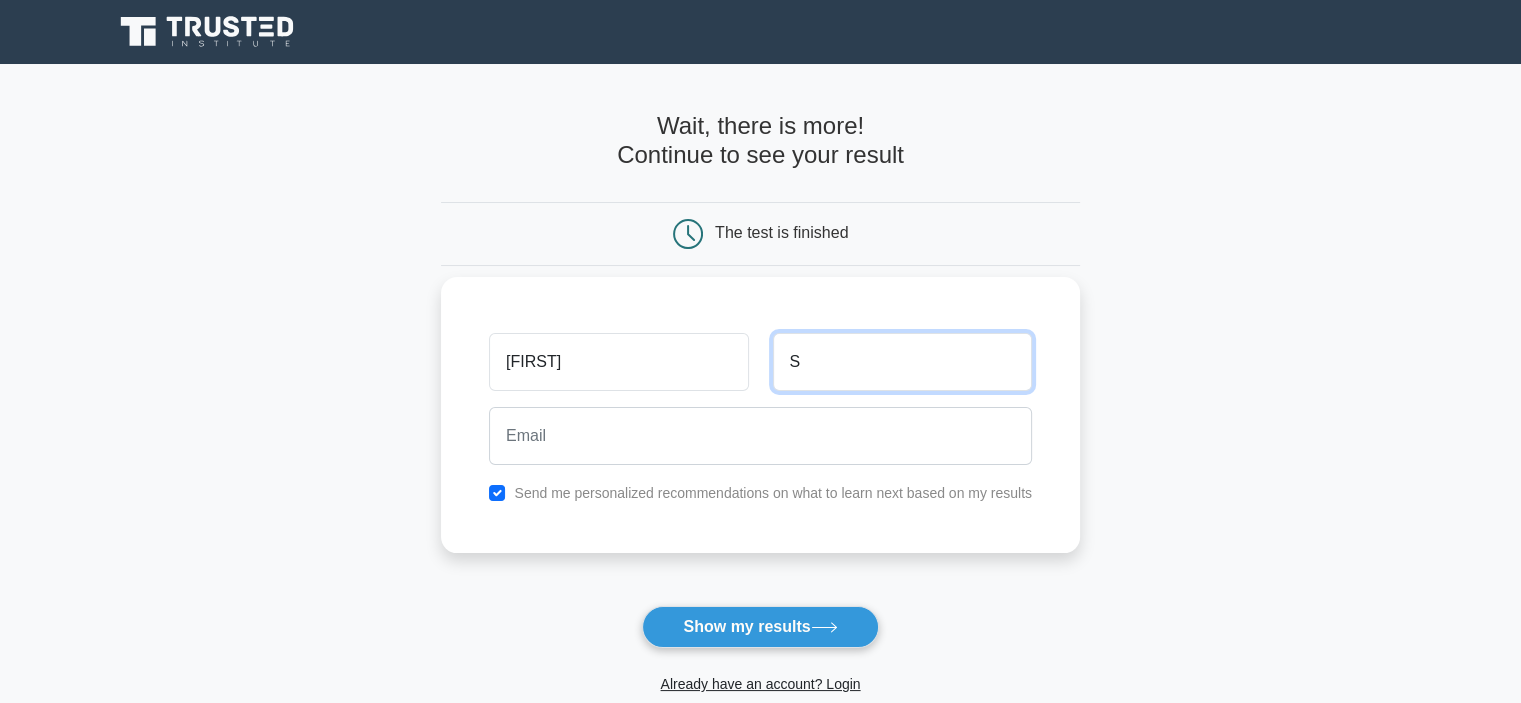 type on "S" 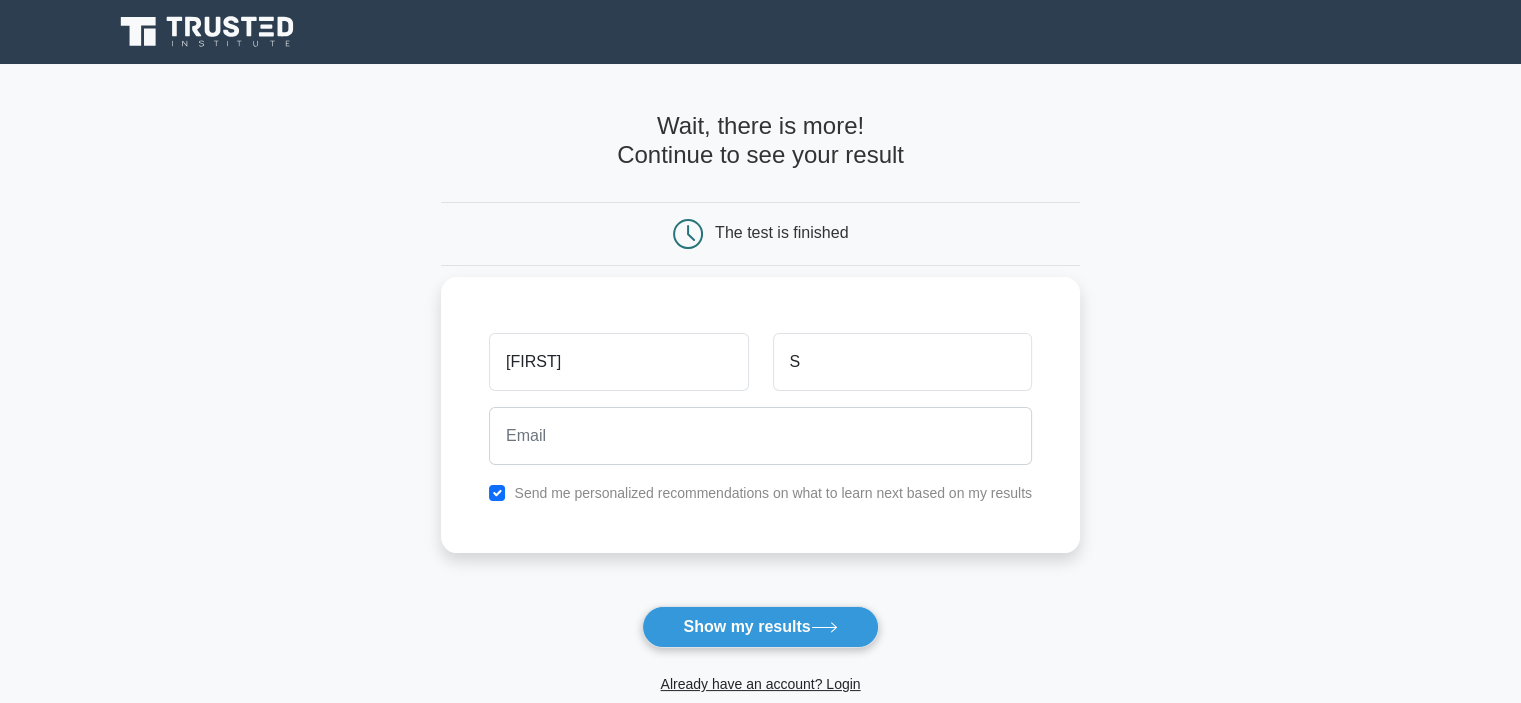 click at bounding box center [760, 436] 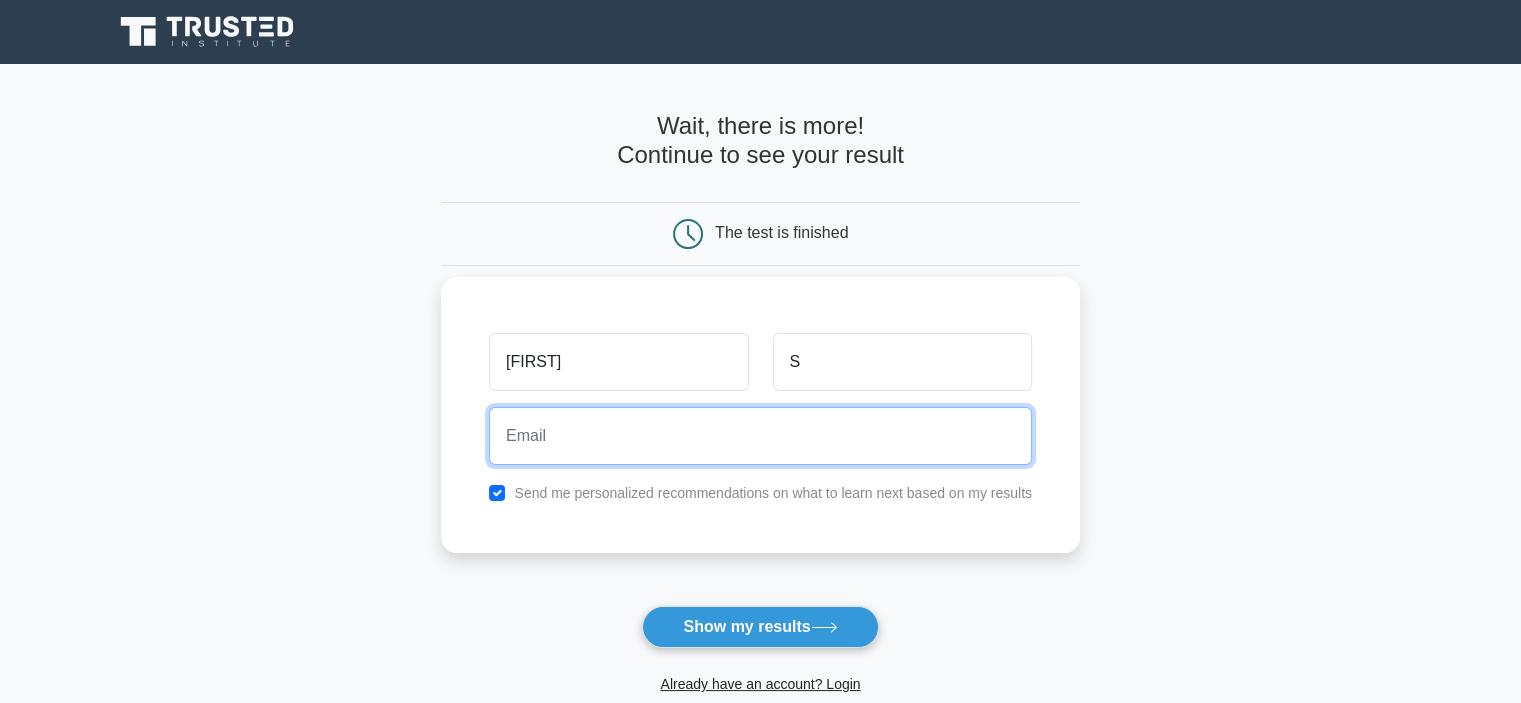 click at bounding box center (760, 436) 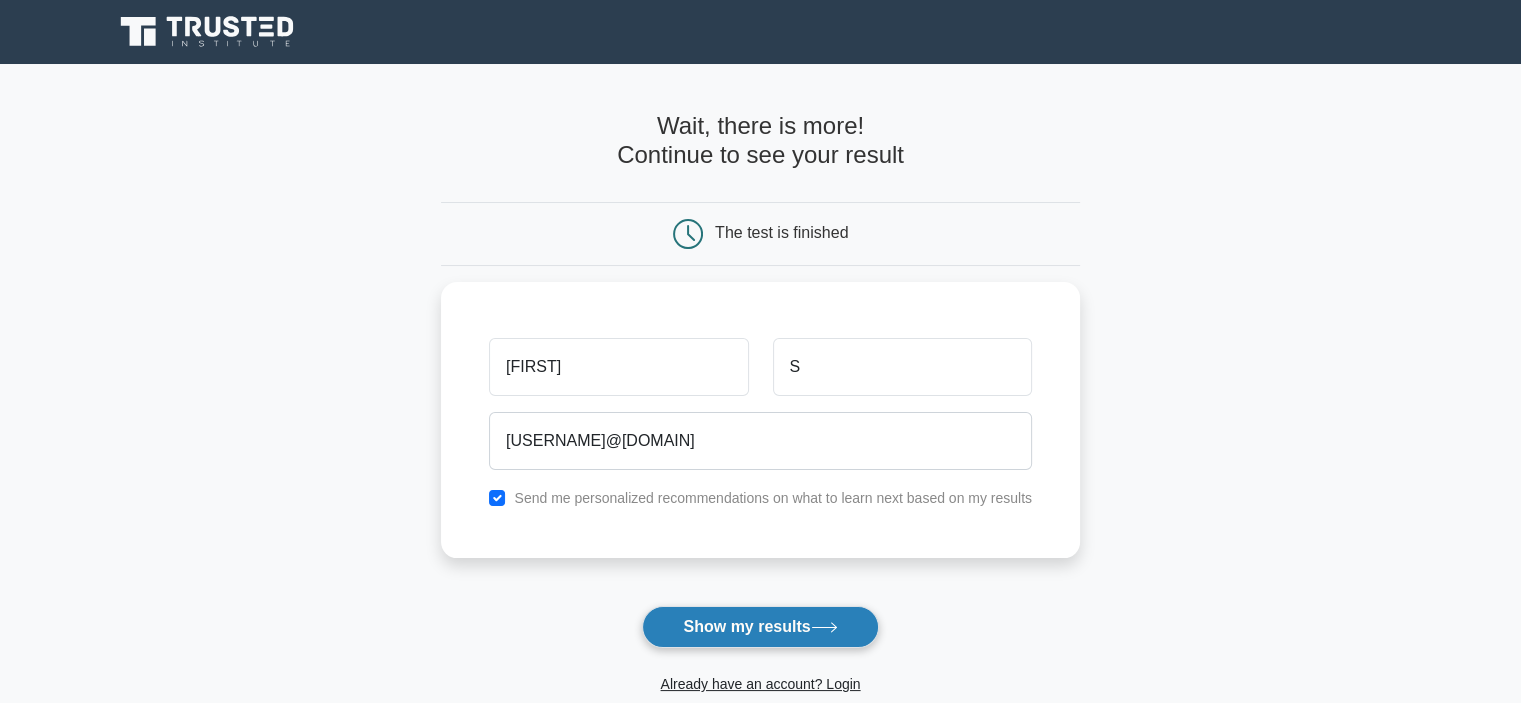 click on "Show my results" at bounding box center (760, 627) 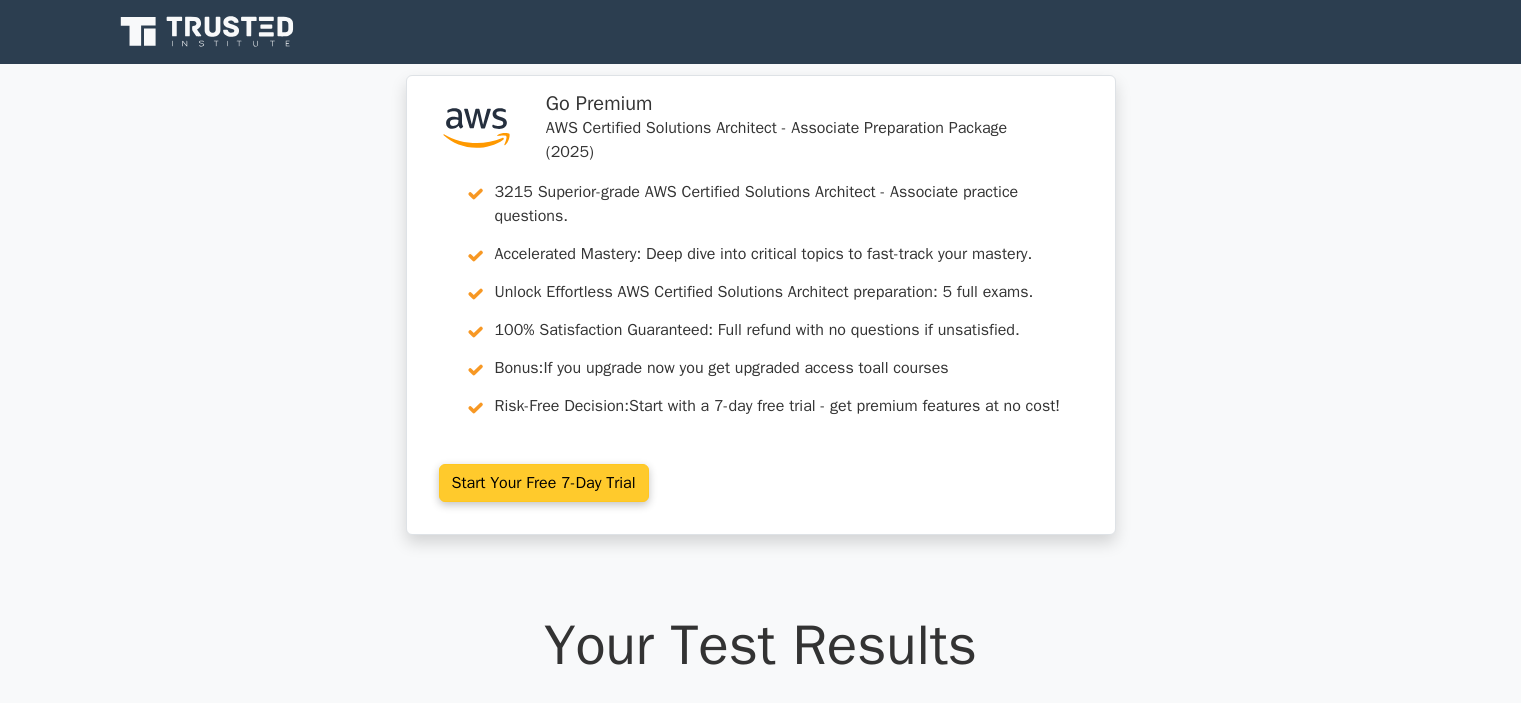 scroll, scrollTop: 0, scrollLeft: 0, axis: both 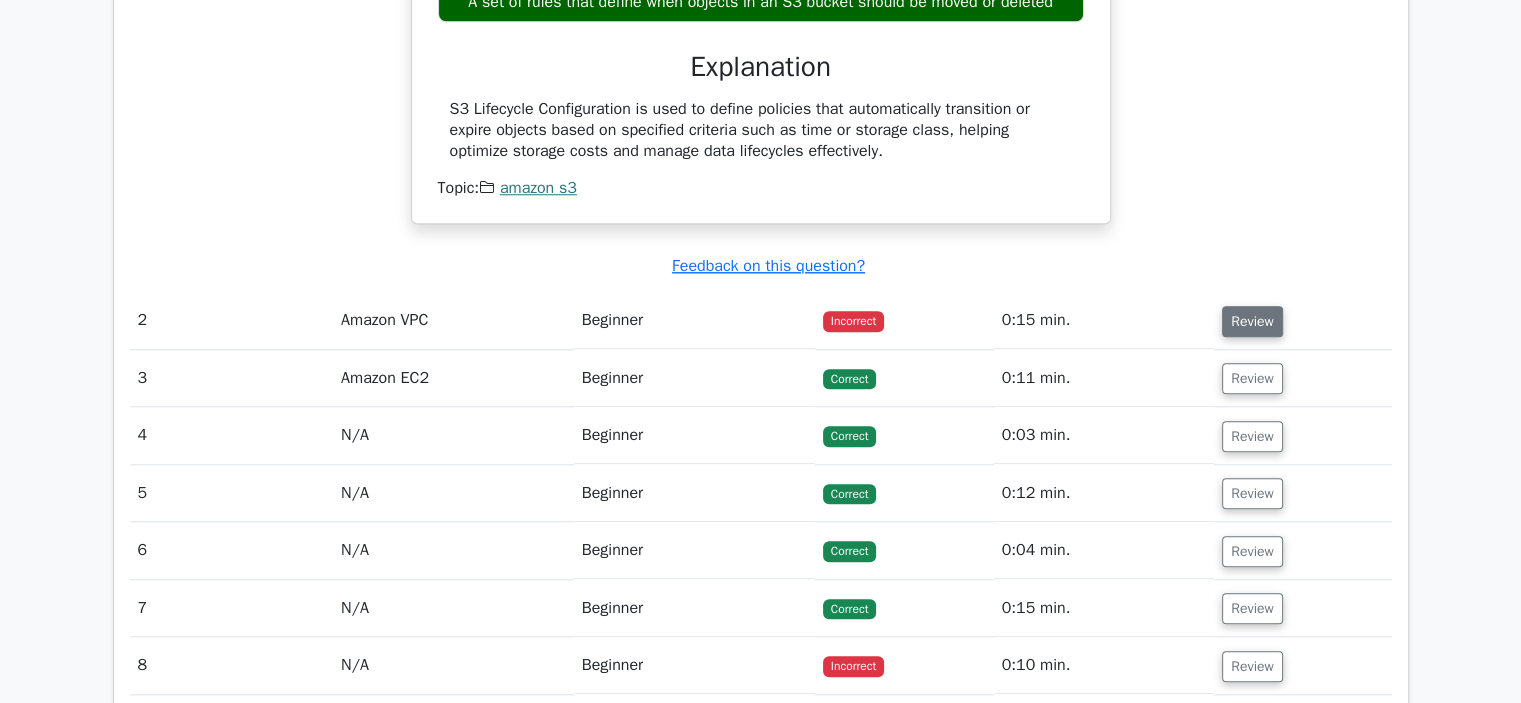 click on "Review" at bounding box center [1252, 321] 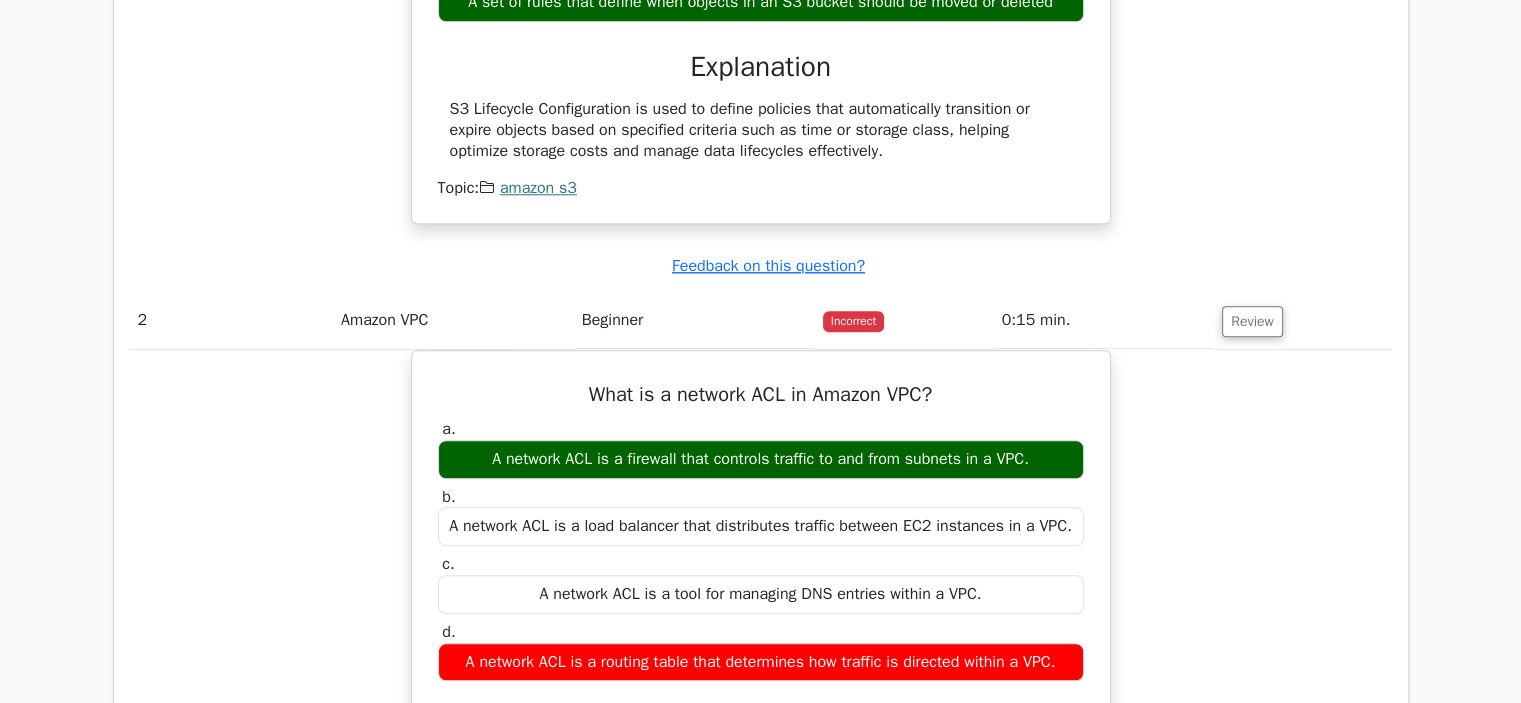 drag, startPoint x: 1272, startPoint y: 323, endPoint x: 1205, endPoint y: 392, distance: 96.17692 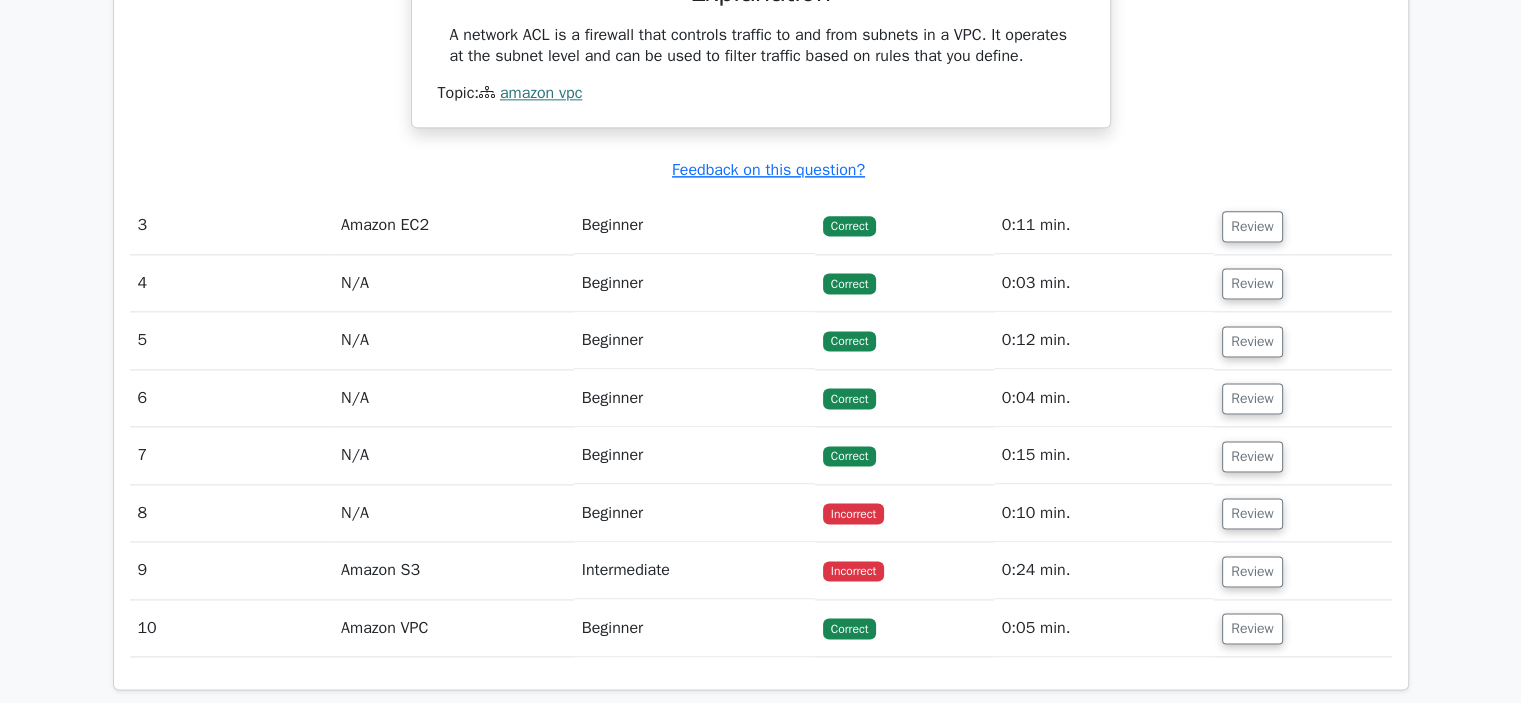 scroll, scrollTop: 2630, scrollLeft: 0, axis: vertical 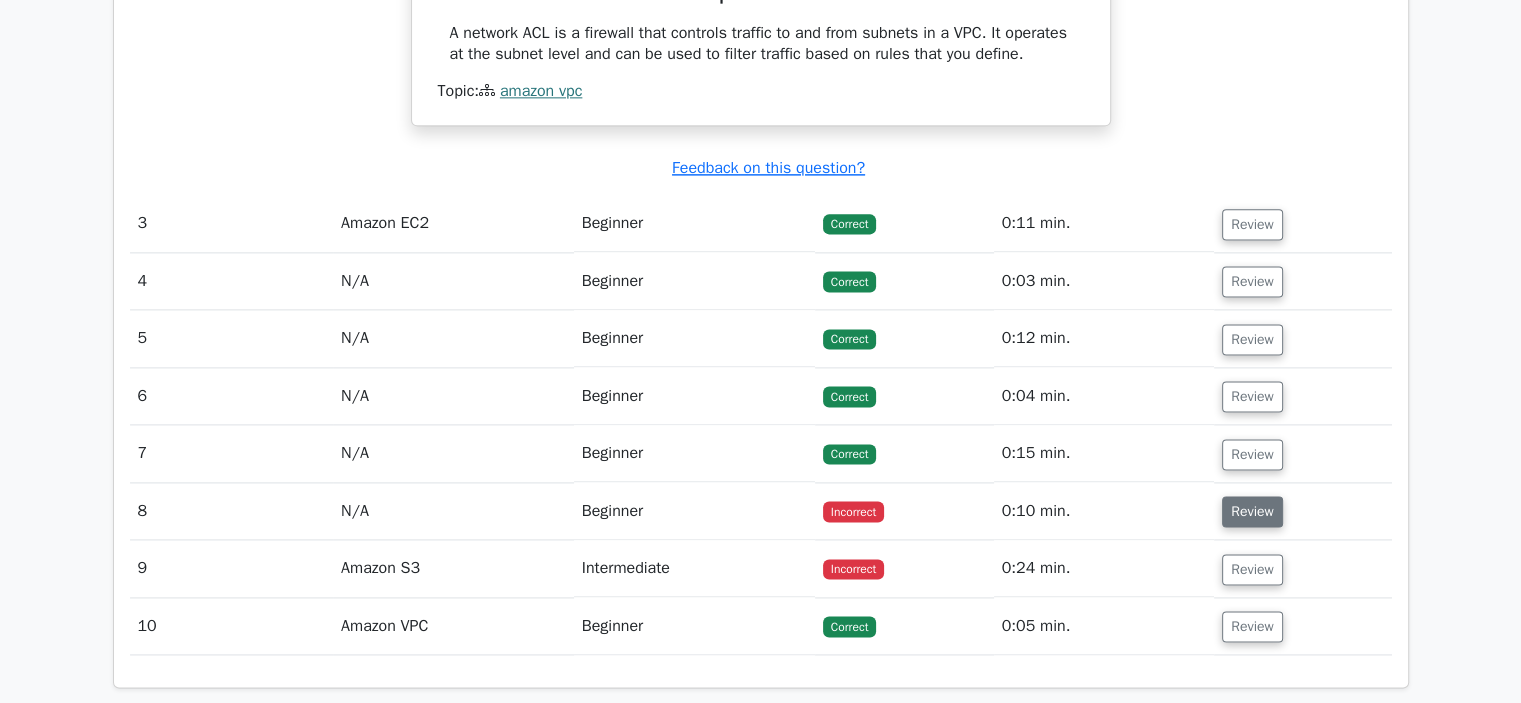 click on "Review" at bounding box center [1252, 511] 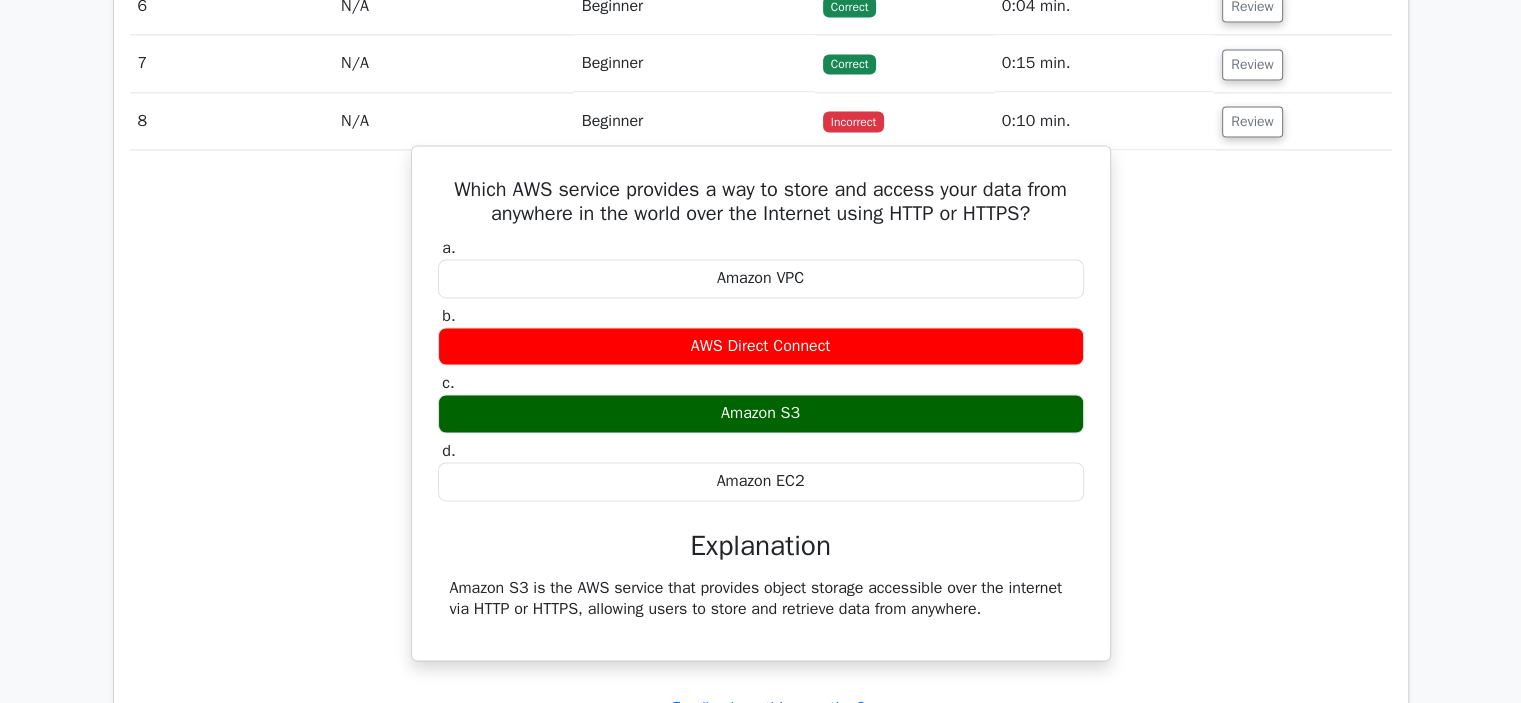 scroll, scrollTop: 3043, scrollLeft: 0, axis: vertical 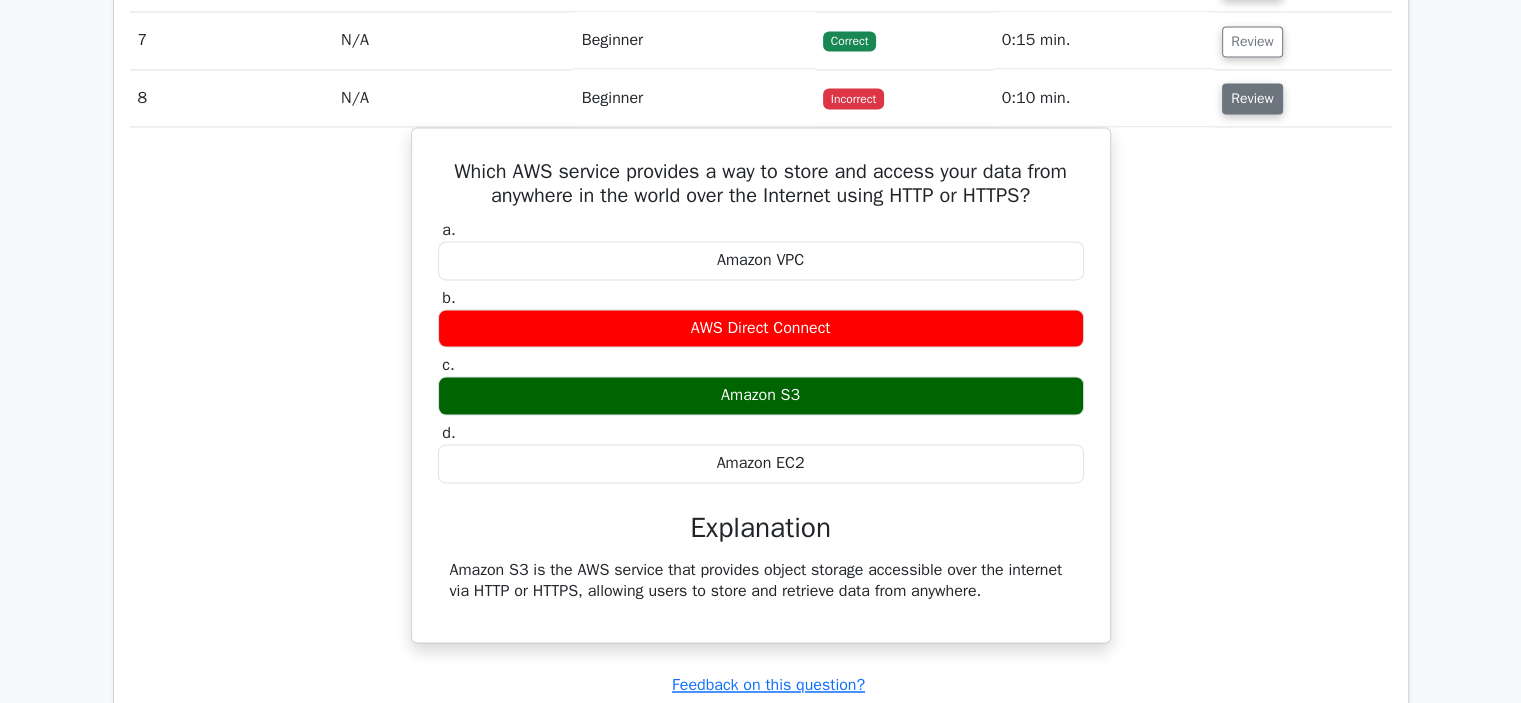 click on "Review" at bounding box center (1252, 98) 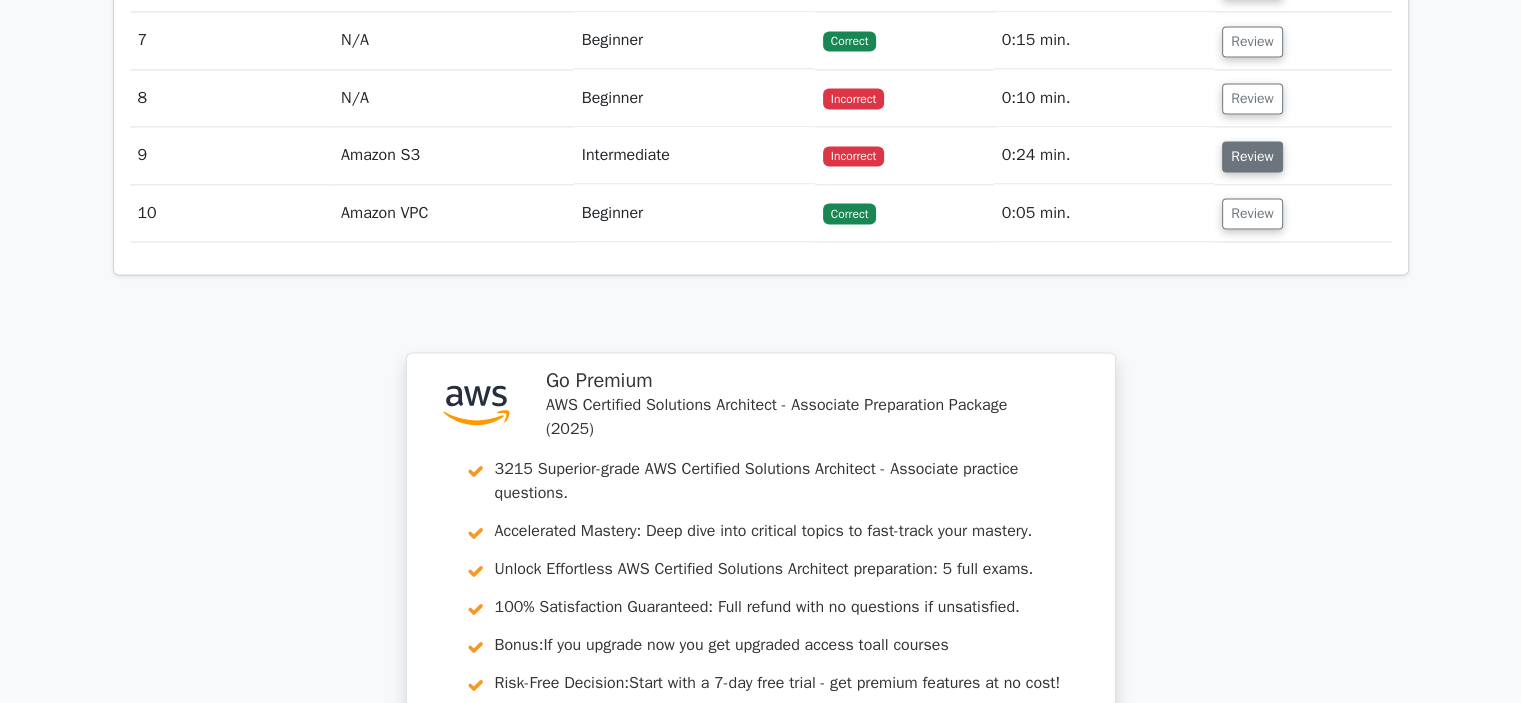 click on "Review" at bounding box center [1252, 156] 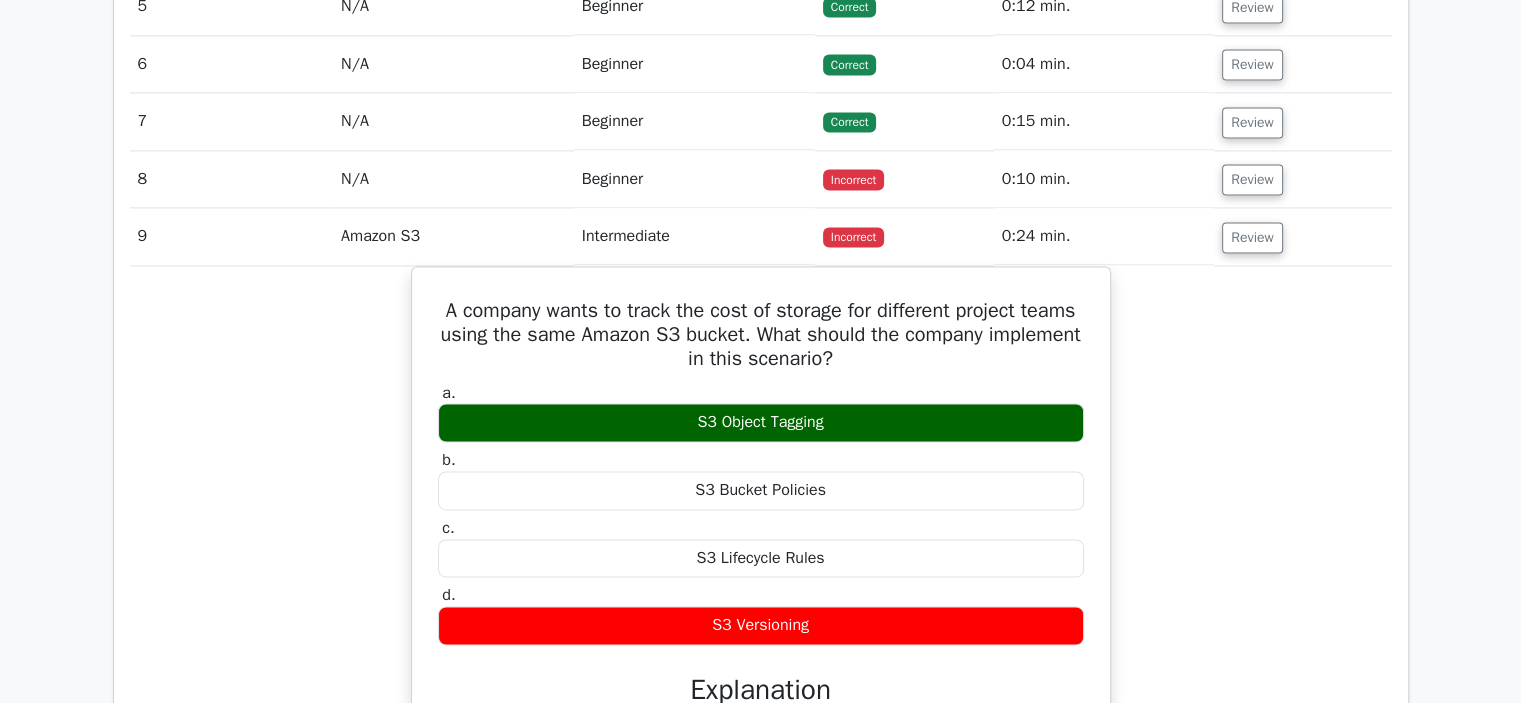 scroll, scrollTop: 2860, scrollLeft: 0, axis: vertical 